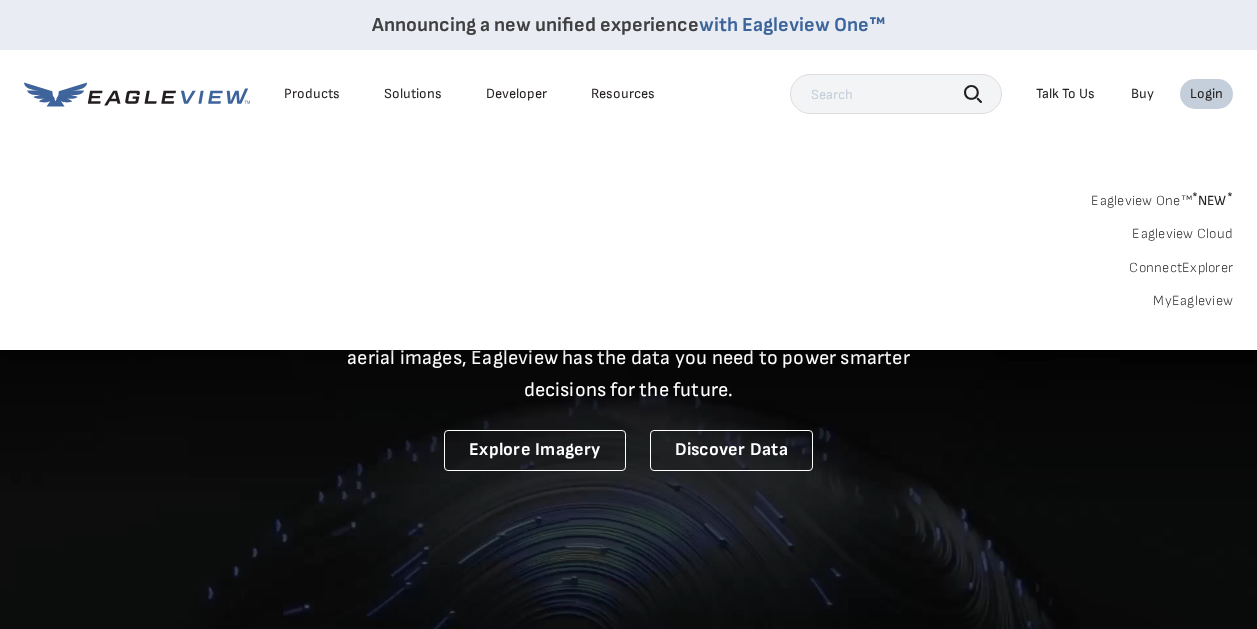 scroll, scrollTop: 0, scrollLeft: 0, axis: both 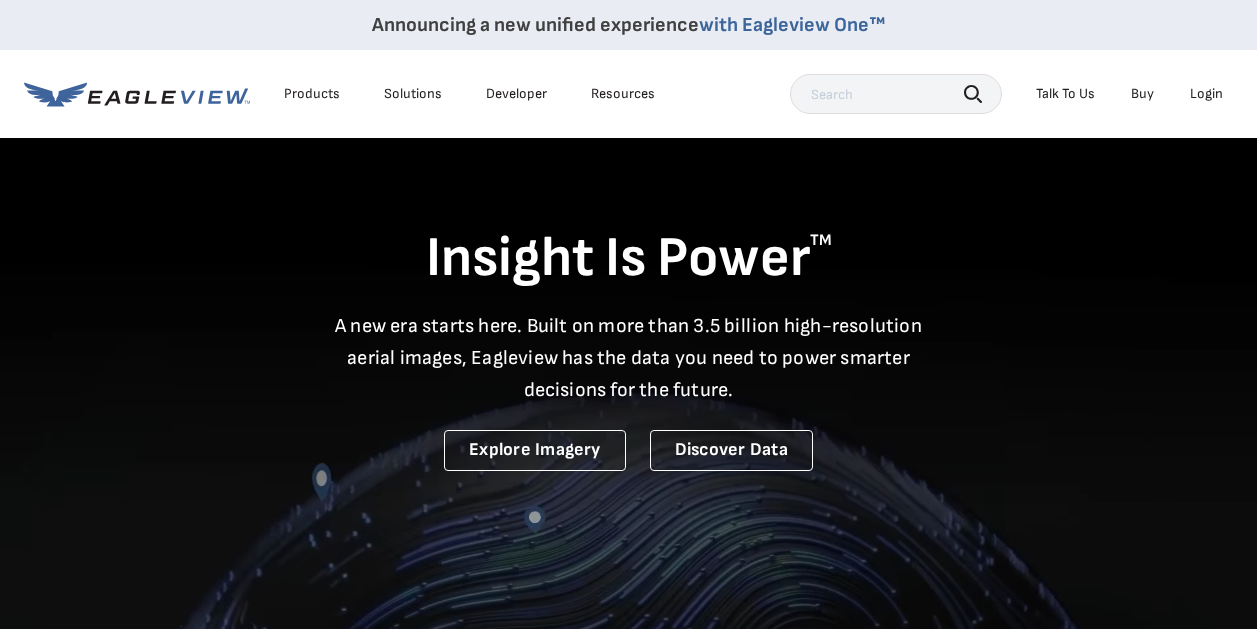 click on "Login" at bounding box center (1206, 94) 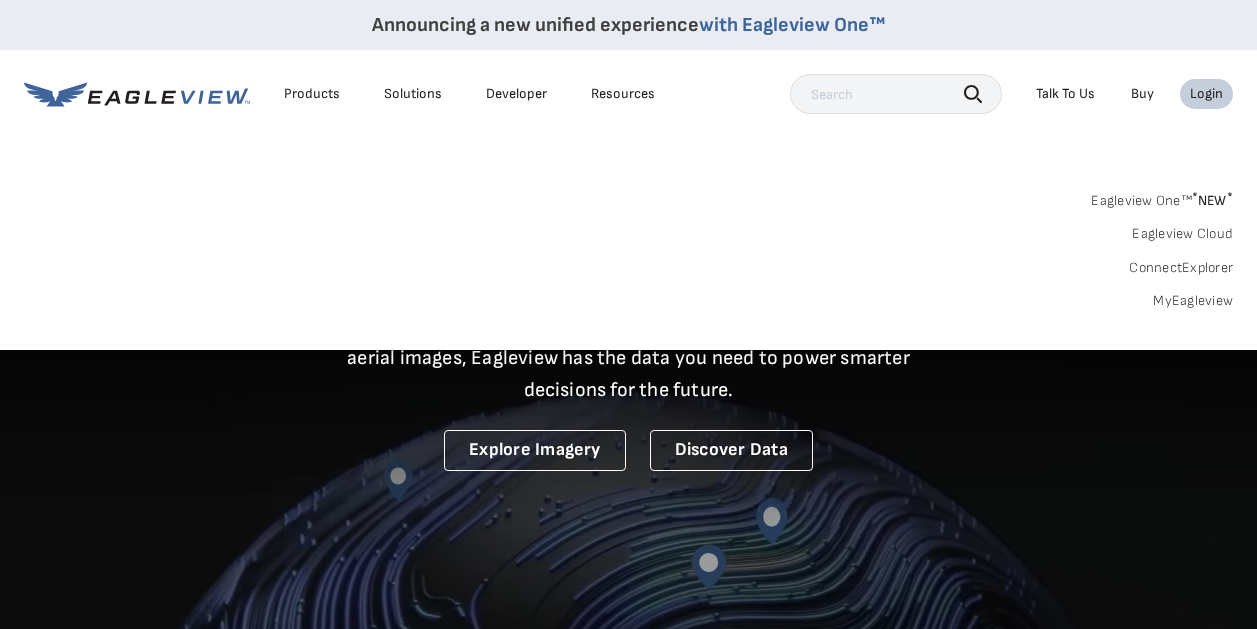 click on "Login" at bounding box center (1206, 94) 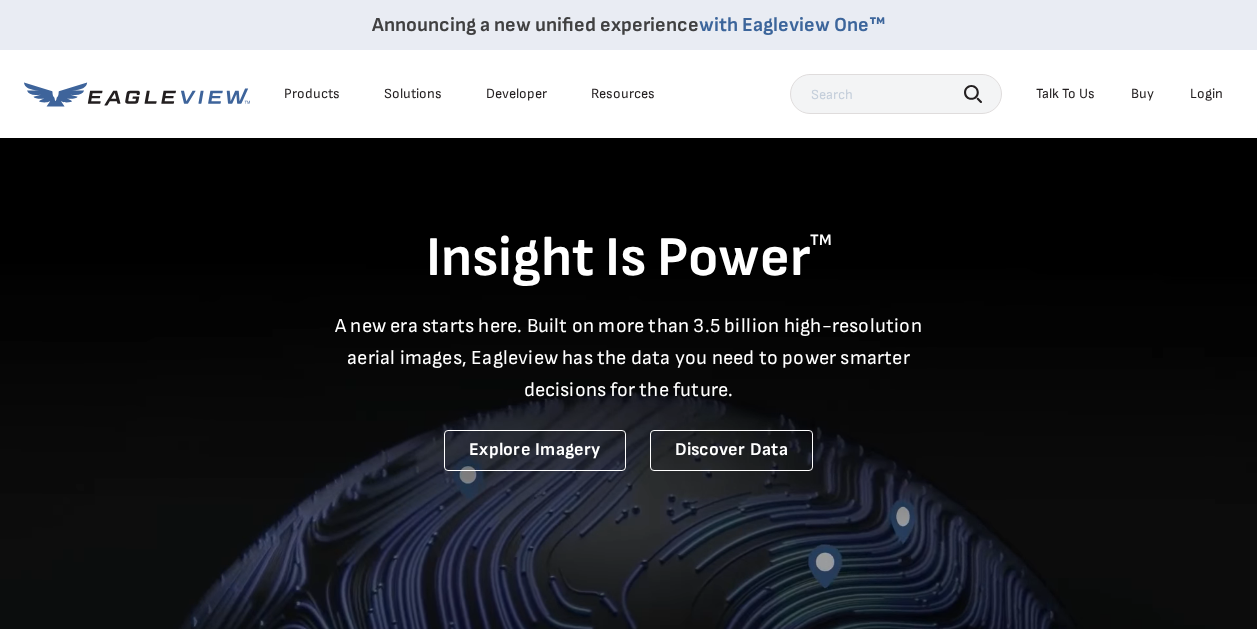 click on "Login" at bounding box center (1206, 94) 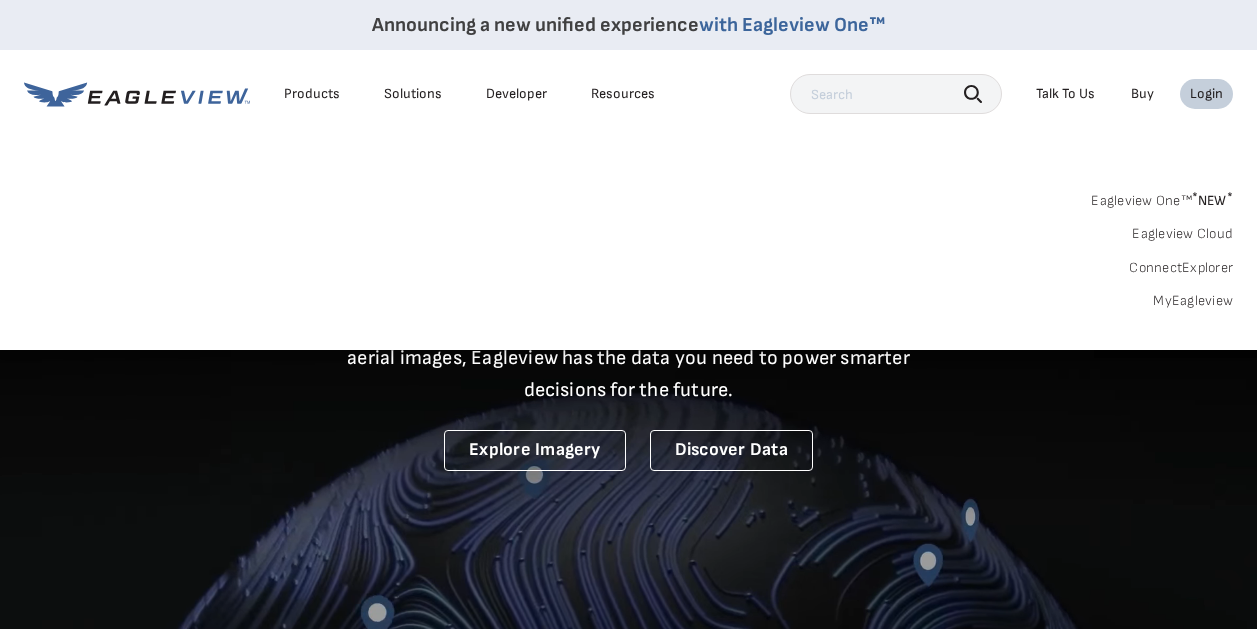 click on "Login" at bounding box center [1206, 94] 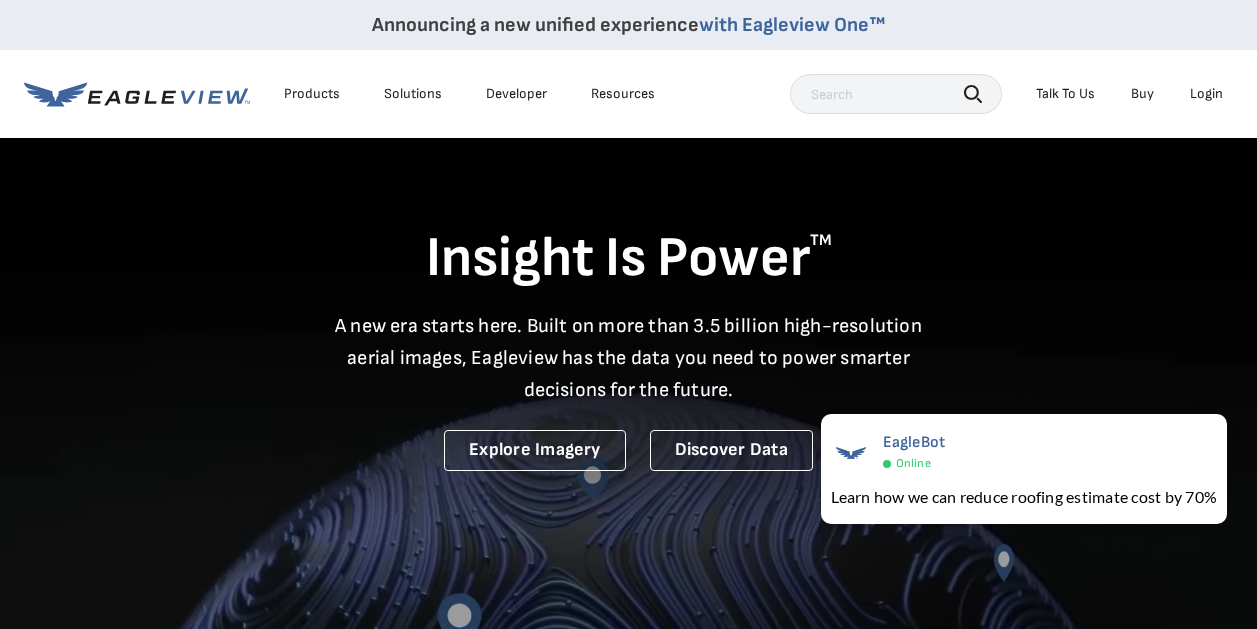 click on "Login" at bounding box center [1206, 94] 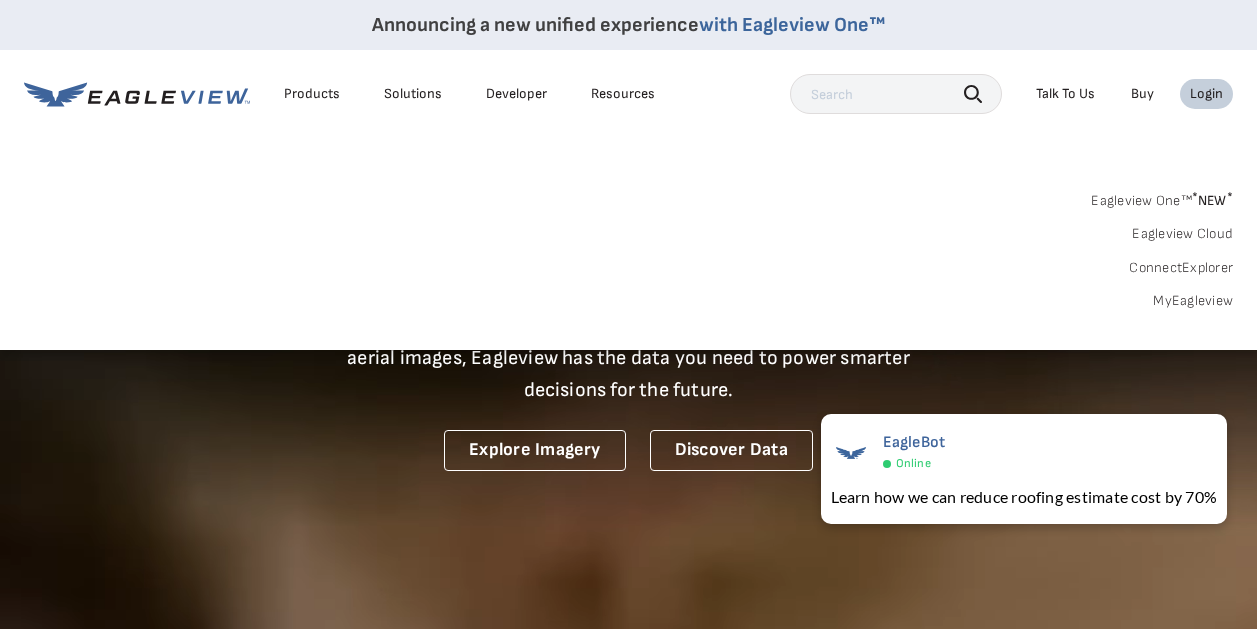 click on "Eagleview One™  * NEW *" at bounding box center [1162, 197] 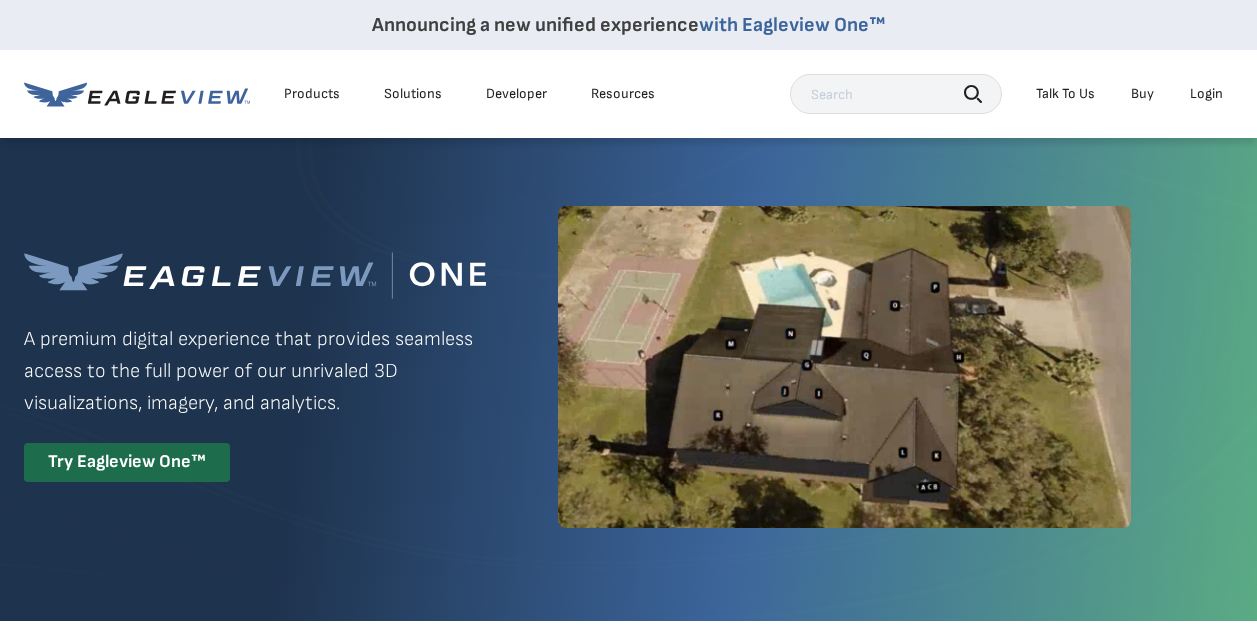 scroll, scrollTop: 0, scrollLeft: 0, axis: both 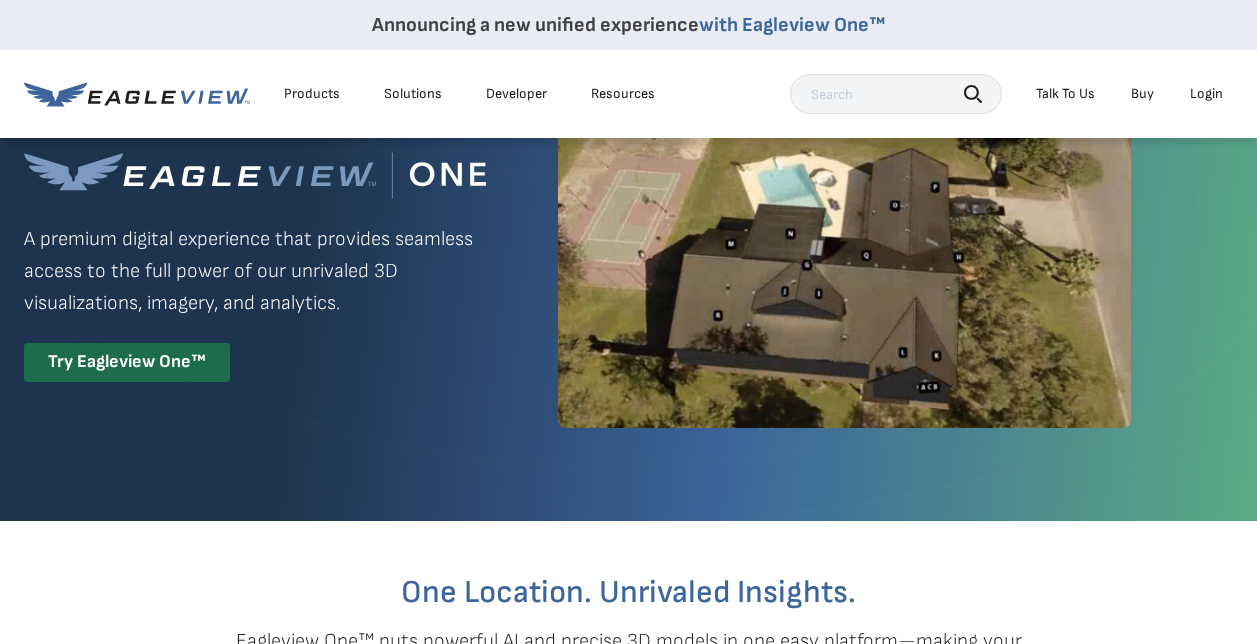 click on "Login" at bounding box center (1206, 94) 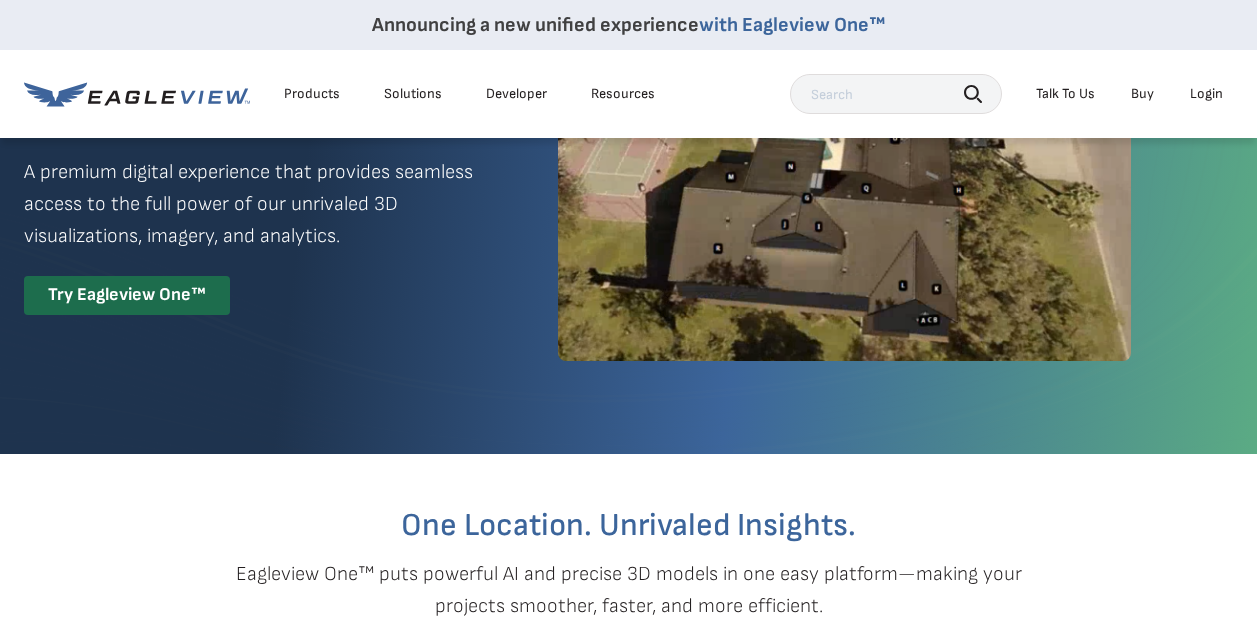 scroll, scrollTop: 0, scrollLeft: 0, axis: both 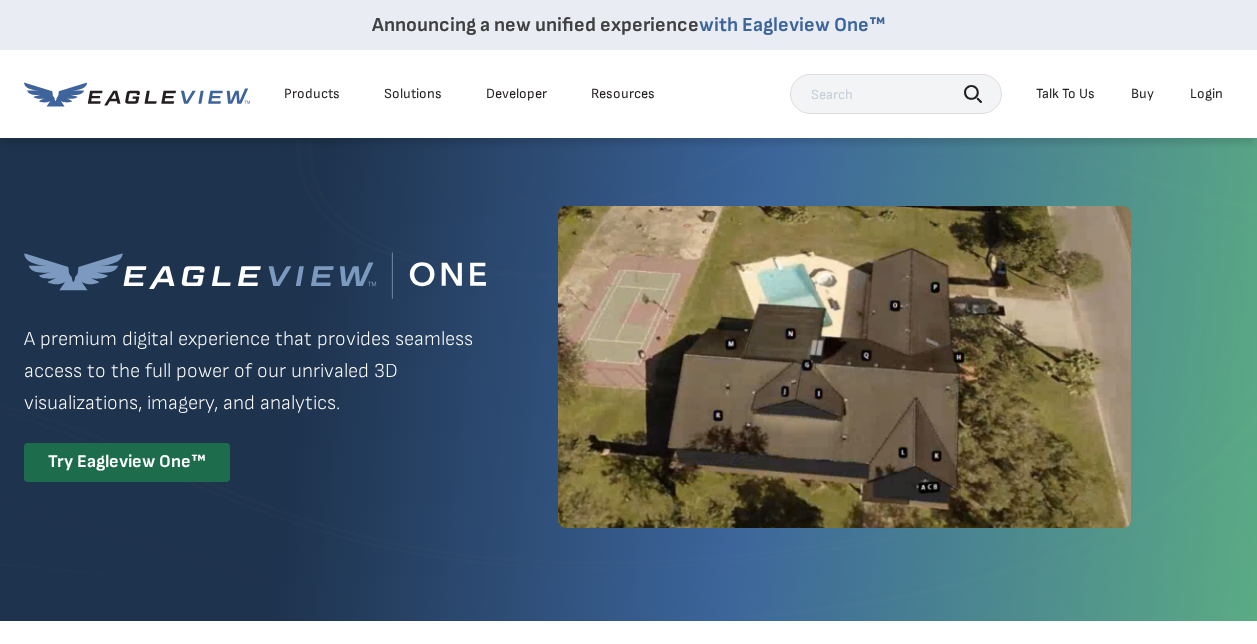 click on "Login" at bounding box center (1206, 94) 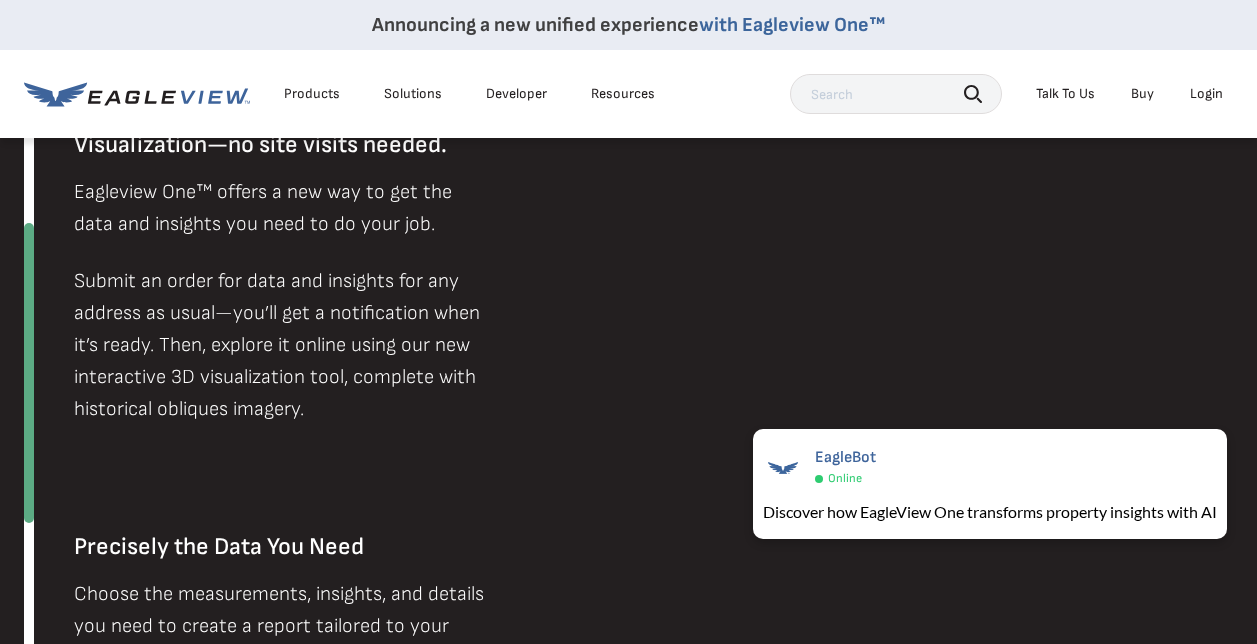 scroll, scrollTop: 1300, scrollLeft: 0, axis: vertical 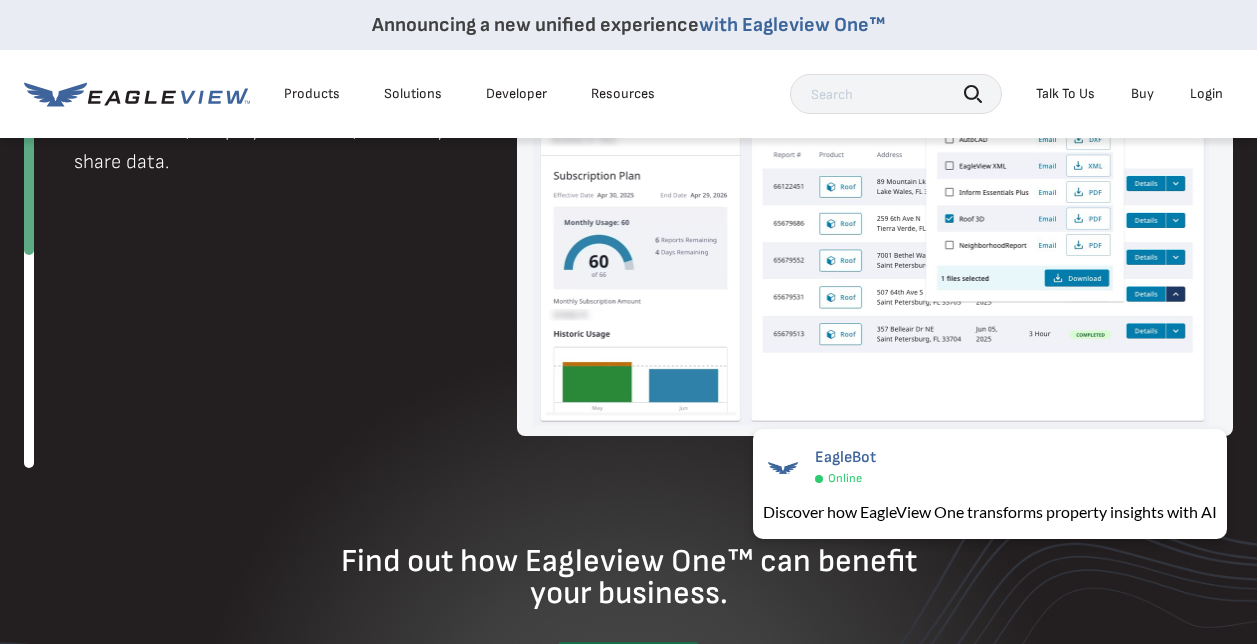 click on "Next-Gen Roof Measurements with 3D Visualization—no site visits needed.
Eagleview One™ offers a new way to get the data and insights you need to do your job.
Submit an order for data and insights for any address as usual—you’ll get a notification when it’s ready. Then, explore it online using our new interactive 3D visualization tool, complete with historical obliques imagery.
Precisely the Data You Need
Choose the measurements, insights, and details you need to create a report tailored to your project. Get it instantly in your preferred format—PDF, JSON, and more." at bounding box center [643, -180] 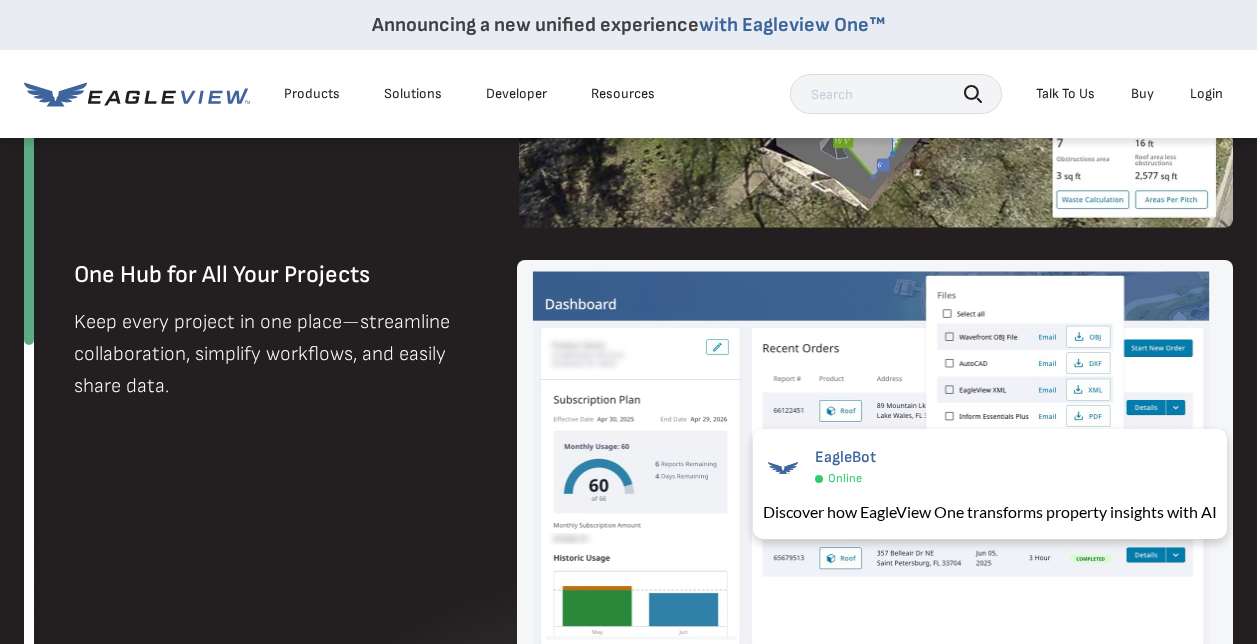 scroll, scrollTop: 2125, scrollLeft: 0, axis: vertical 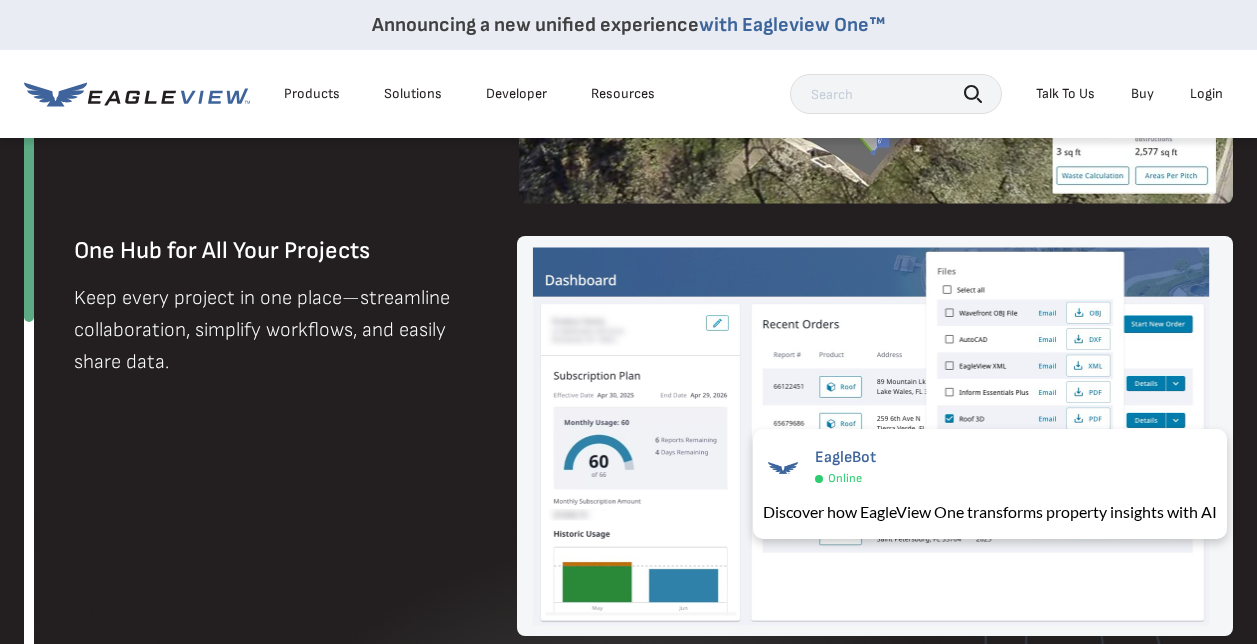 click on "Login" at bounding box center [1206, 94] 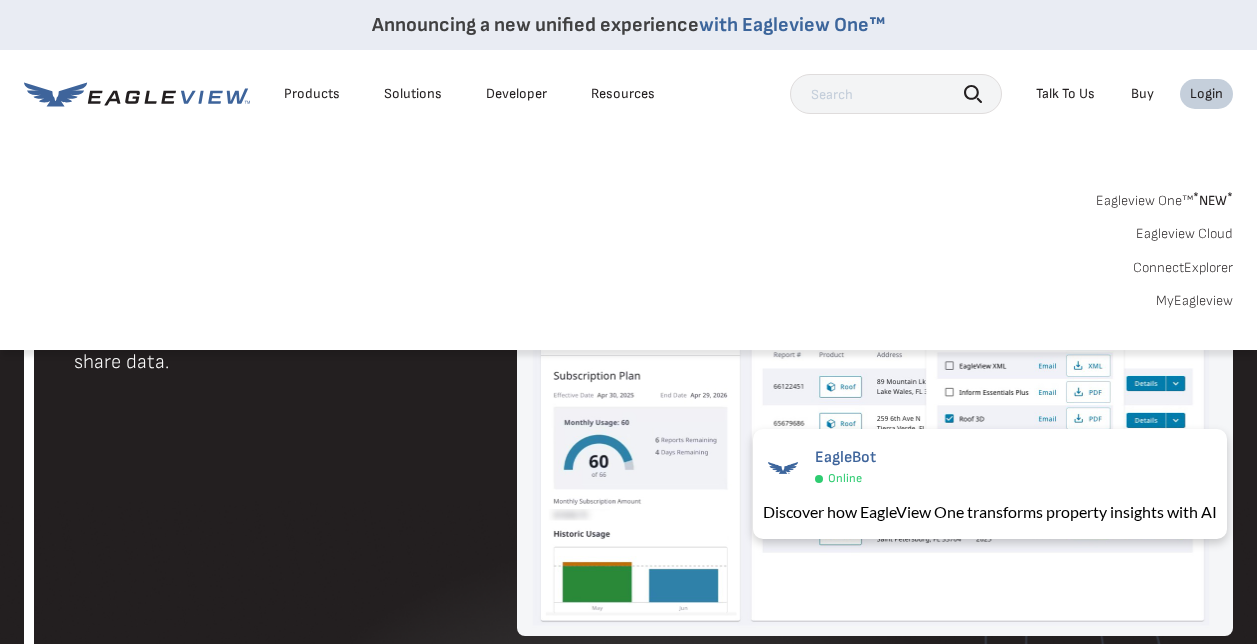 click on "Login" at bounding box center (1206, 94) 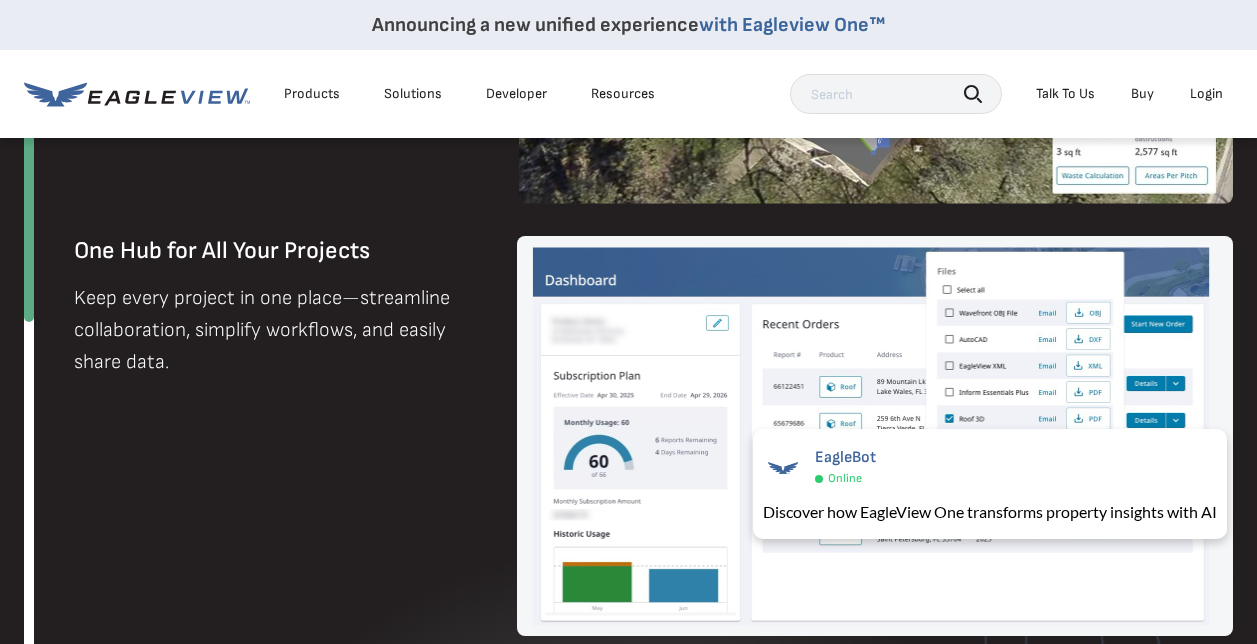 click on "Login" at bounding box center (1206, 94) 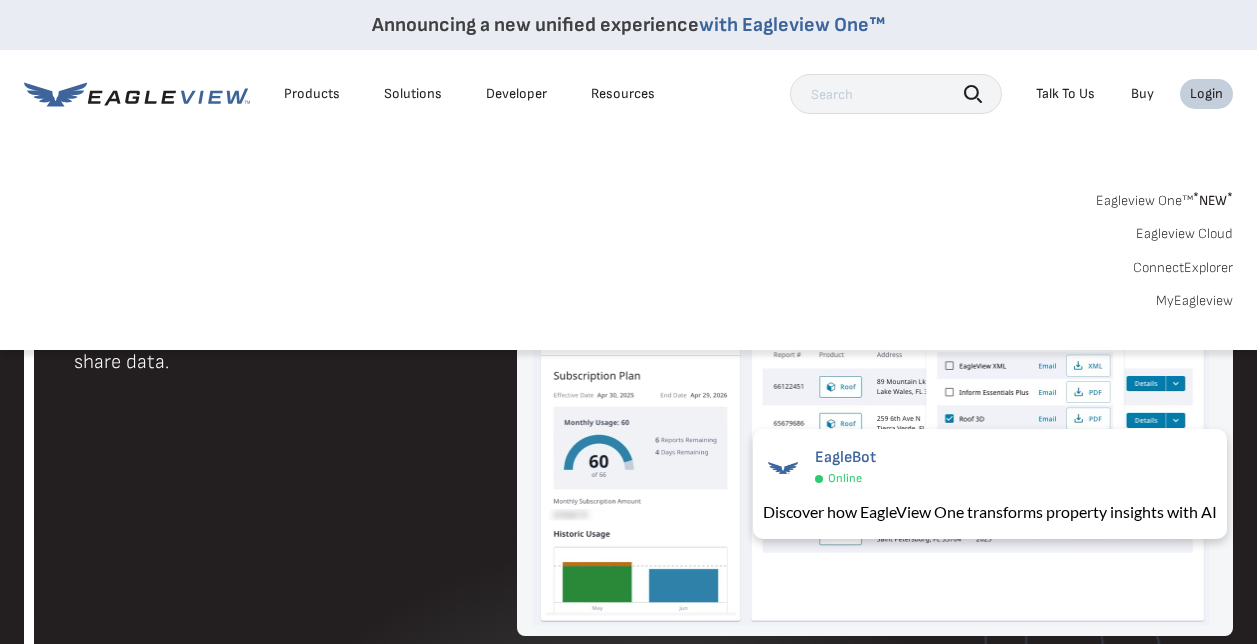 click on "Login" at bounding box center (1206, 94) 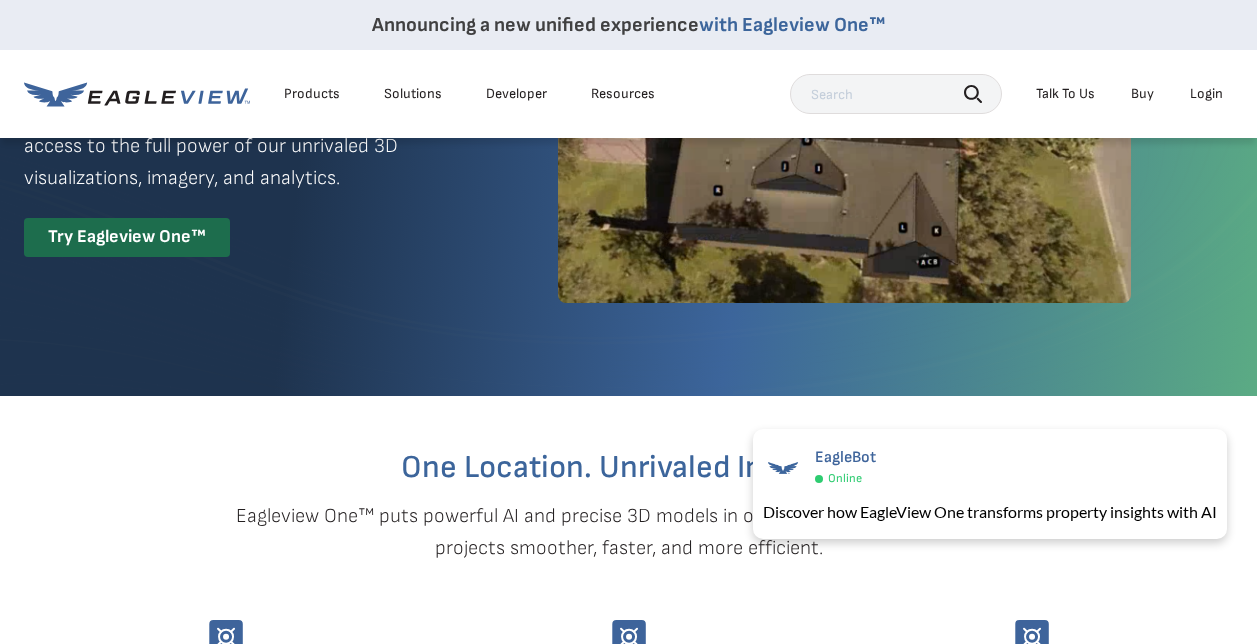 scroll, scrollTop: 0, scrollLeft: 0, axis: both 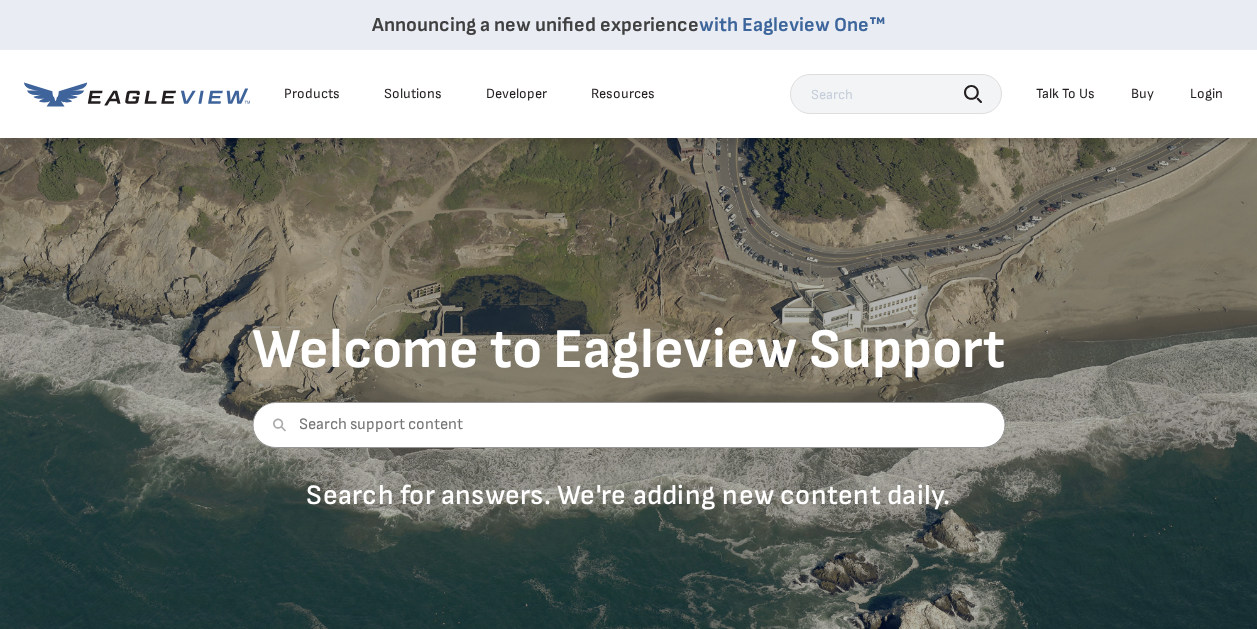 click on "Login" at bounding box center [1206, 94] 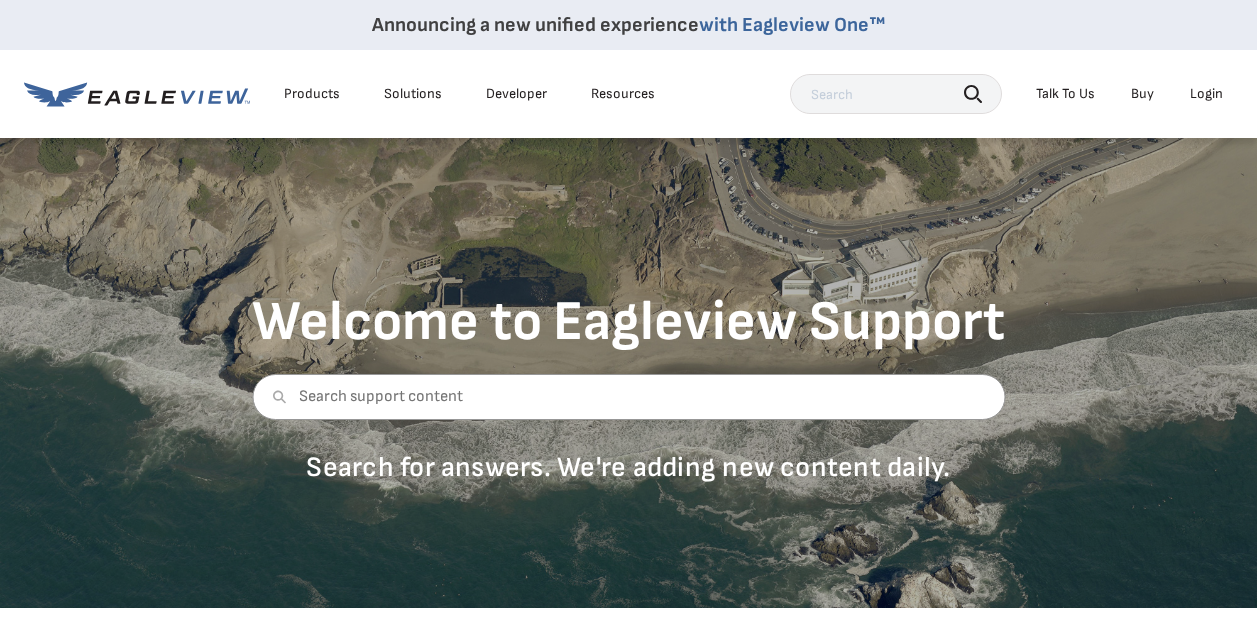 scroll, scrollTop: 0, scrollLeft: 0, axis: both 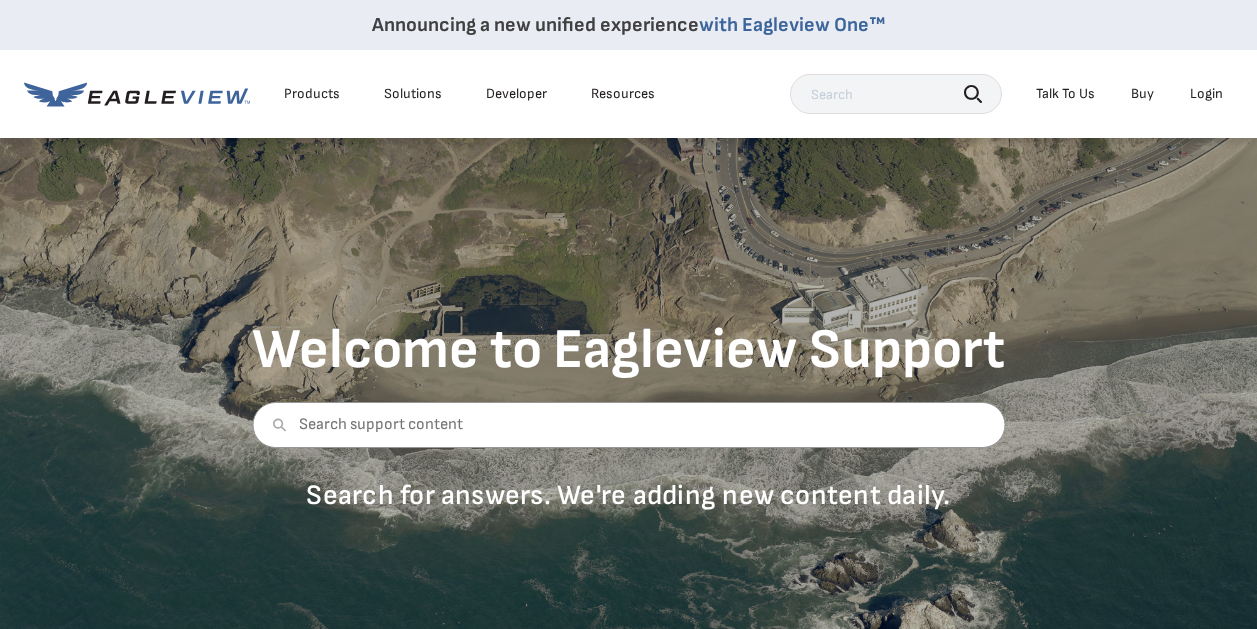 click on "Buy" at bounding box center (1142, 94) 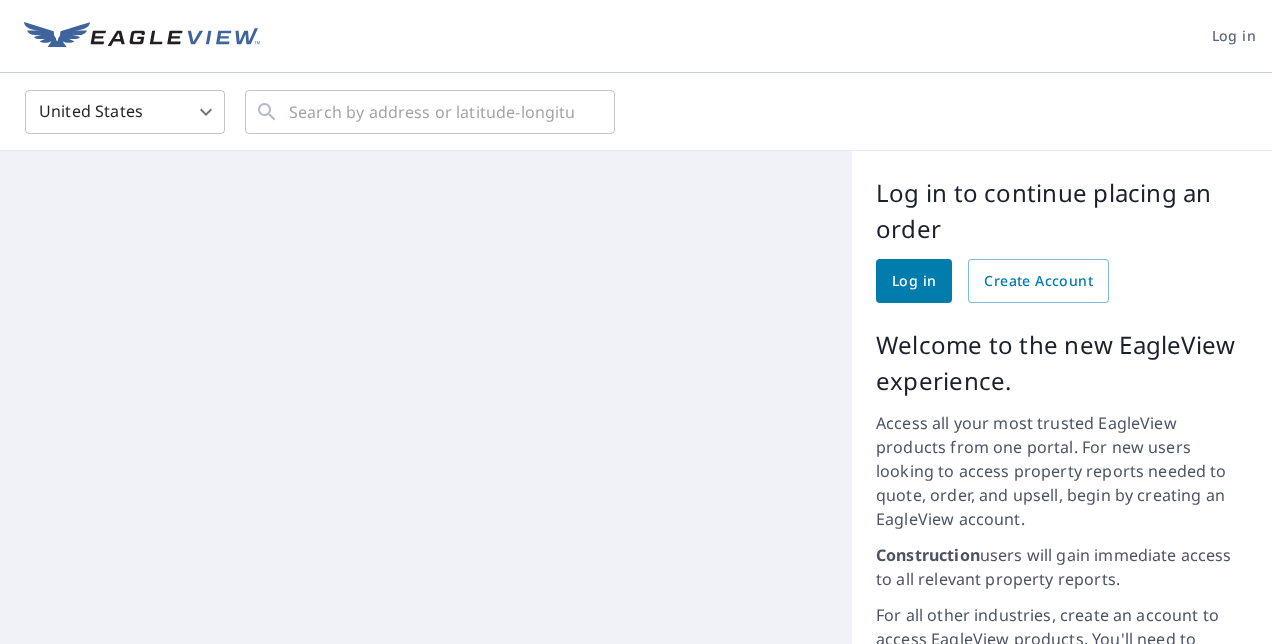 scroll, scrollTop: 0, scrollLeft: 0, axis: both 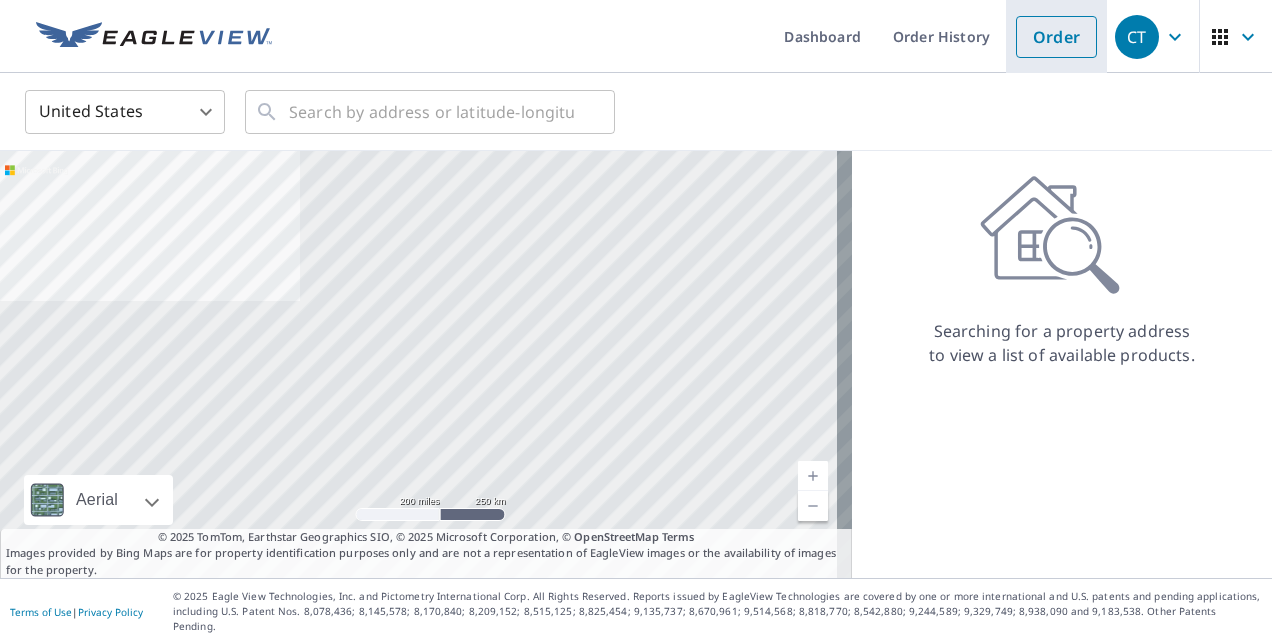 click on "Order" at bounding box center (1056, 37) 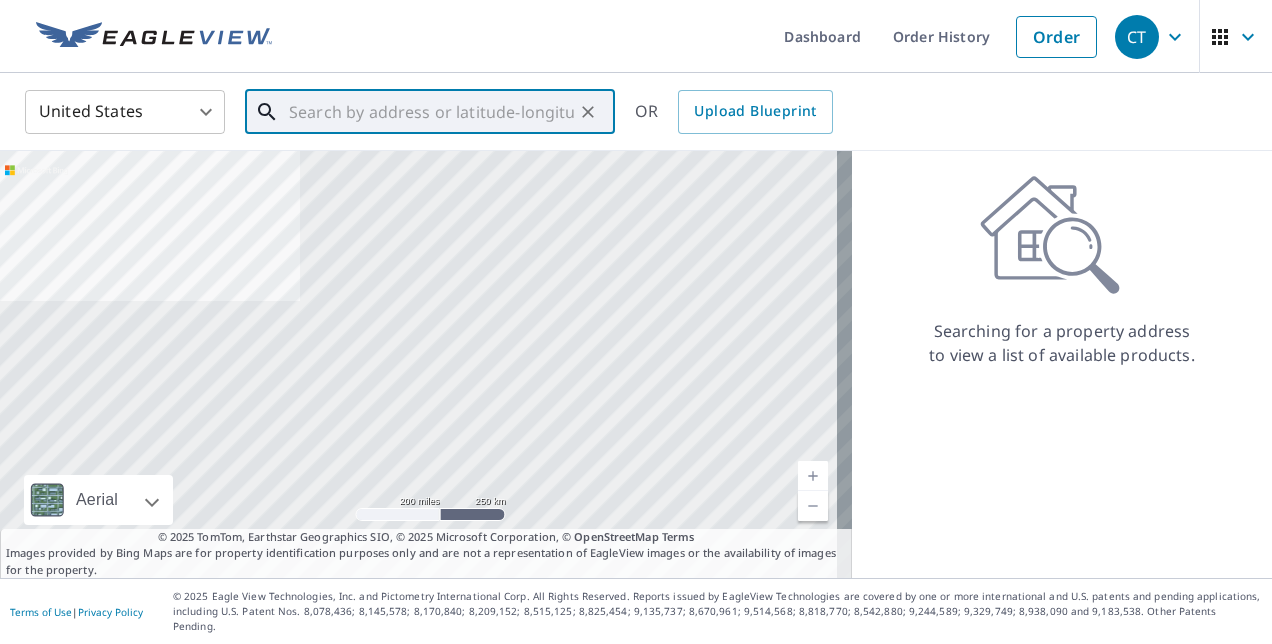 click at bounding box center [431, 112] 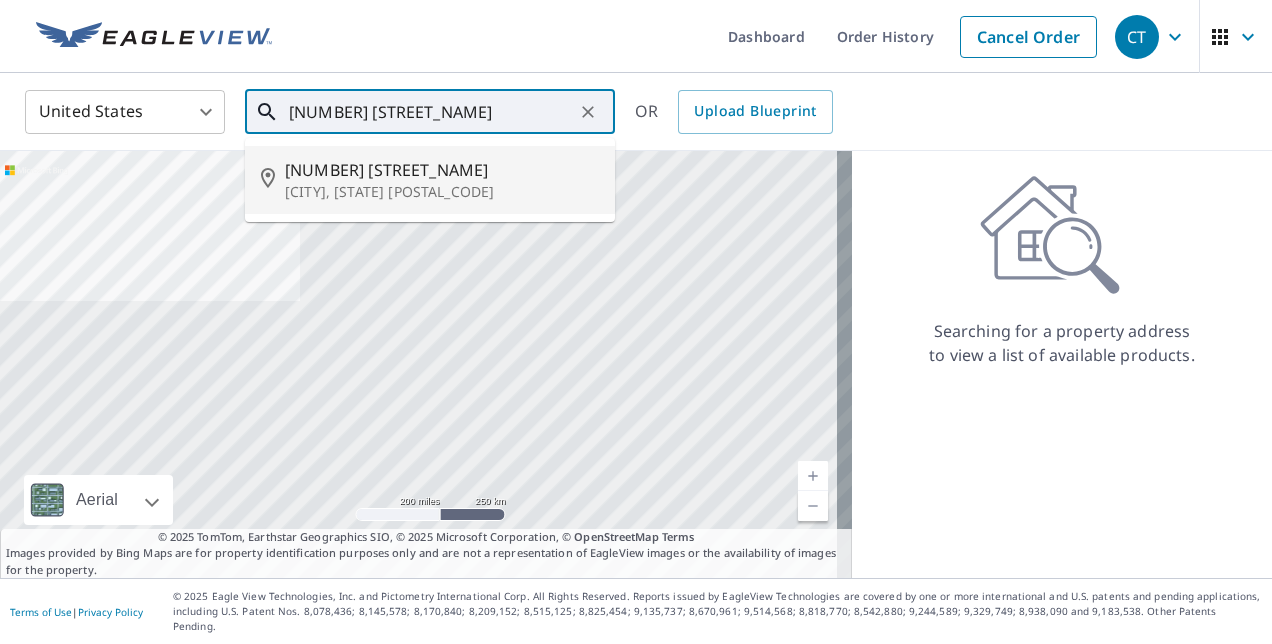 click on "[NUMBER] [STREET_NAME]" at bounding box center (442, 170) 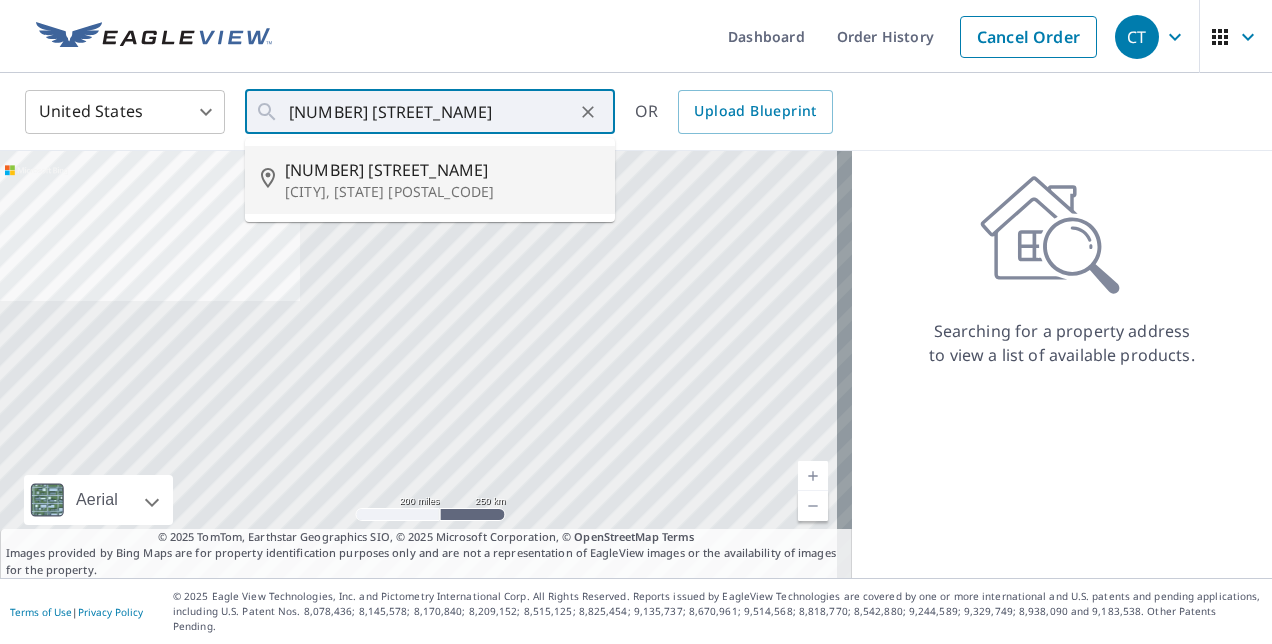 type on "[NUMBER] [STREET_NAME] [CITY], [STATE] [POSTAL_CODE]" 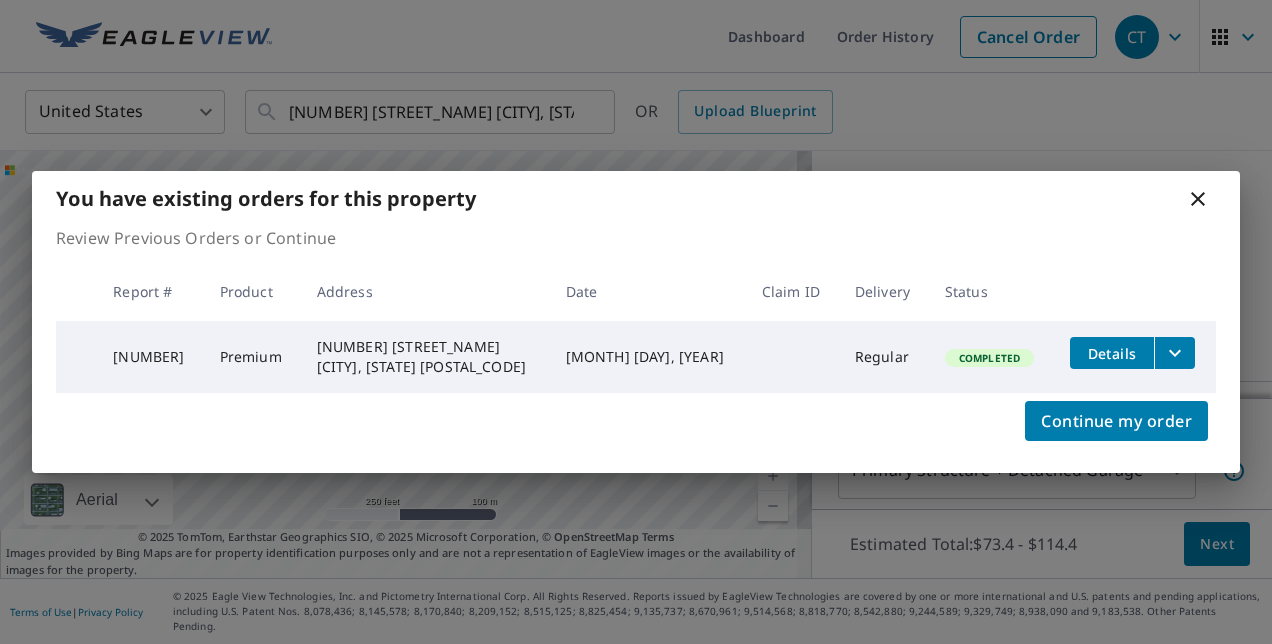 click 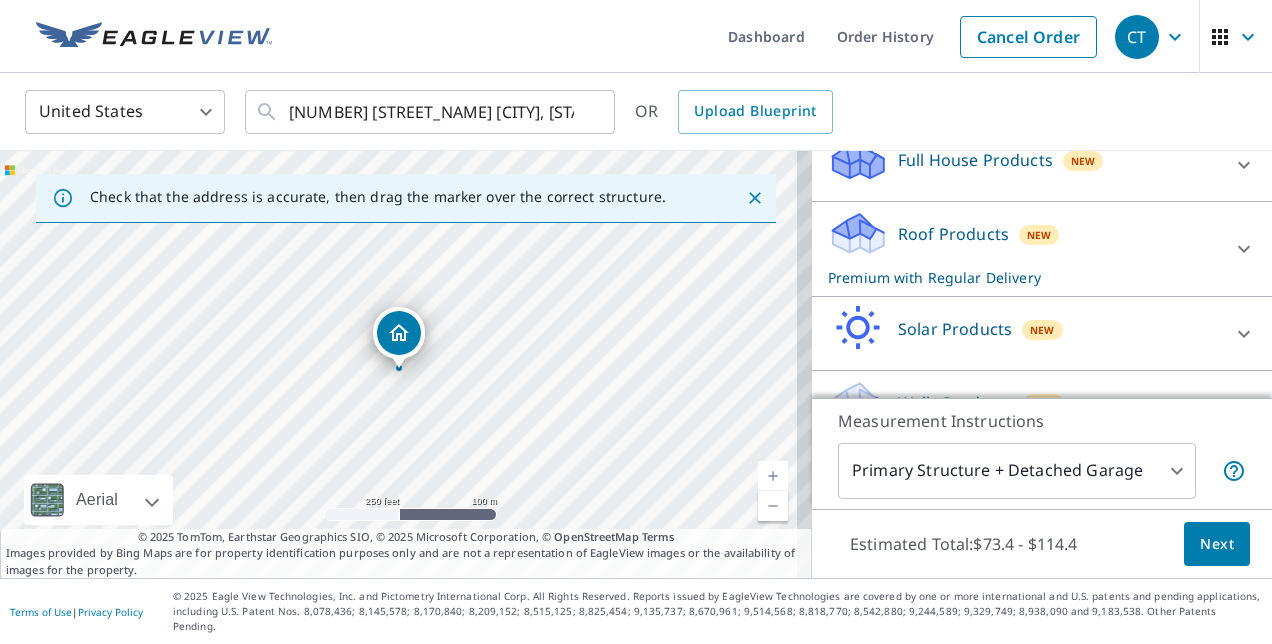 scroll, scrollTop: 283, scrollLeft: 0, axis: vertical 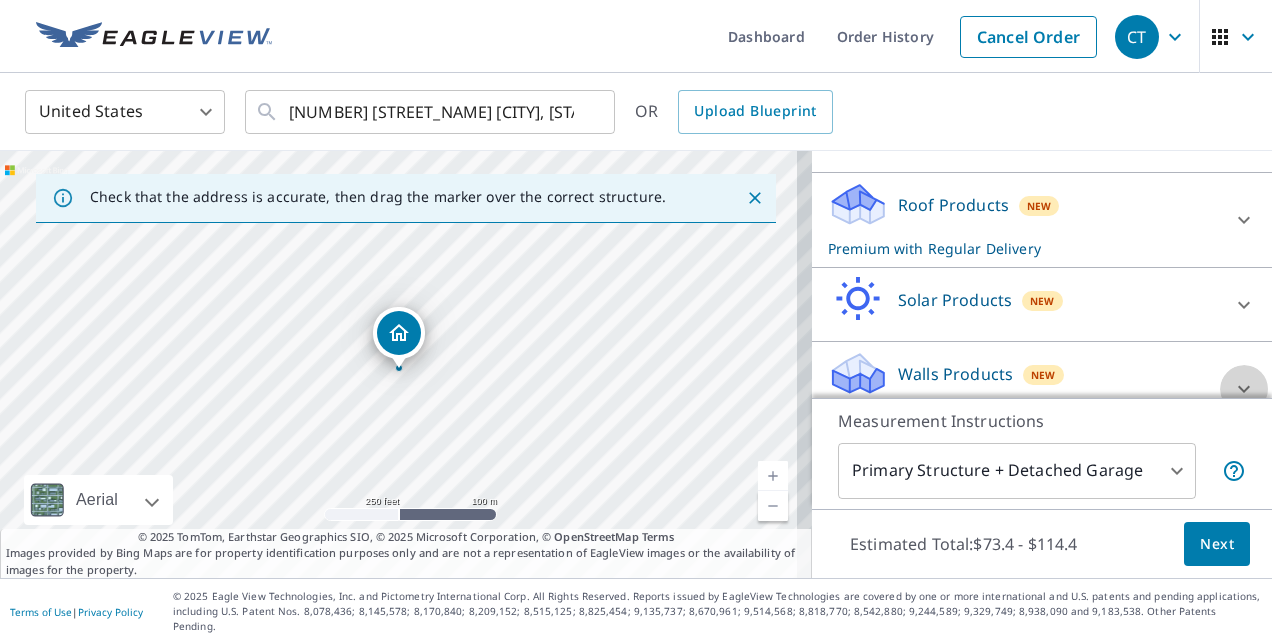 click 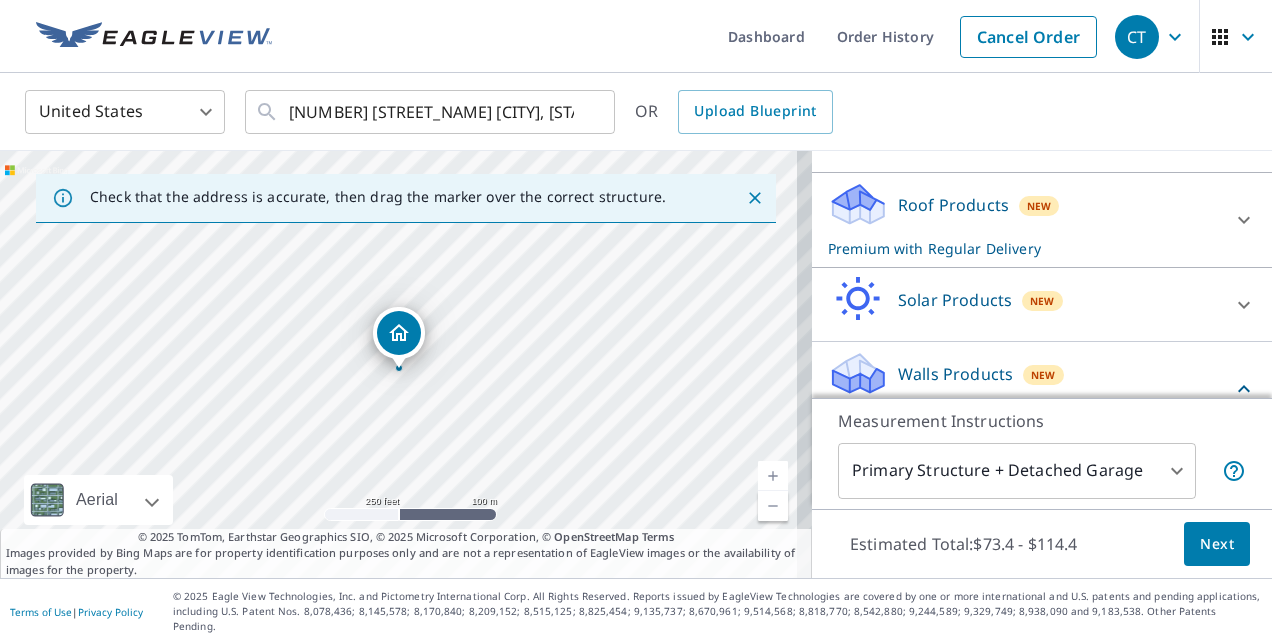 click 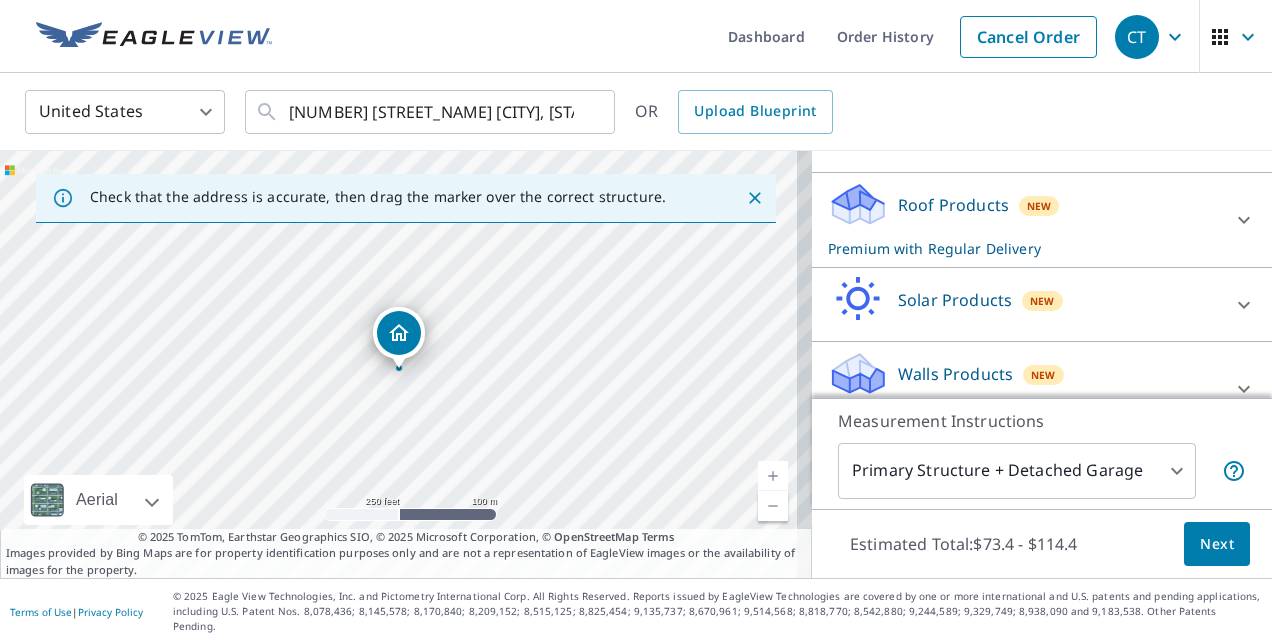 click 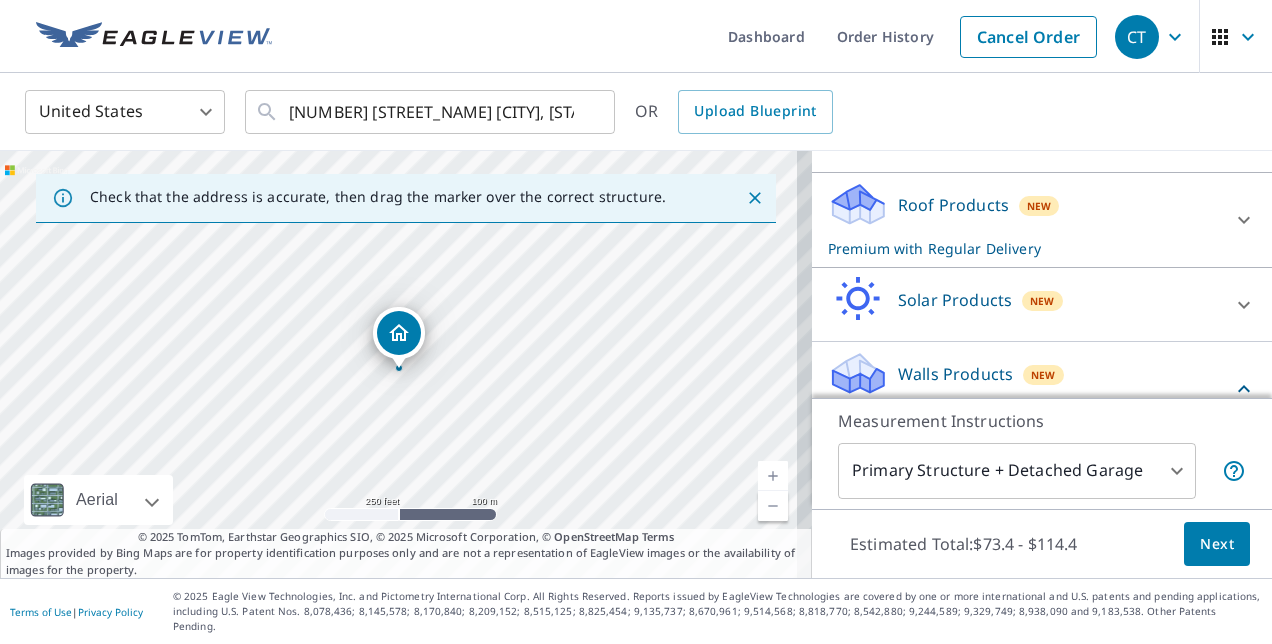 click on "Walls Products New Walls, Windows & Doors with Regular Delivery" at bounding box center [1030, 389] 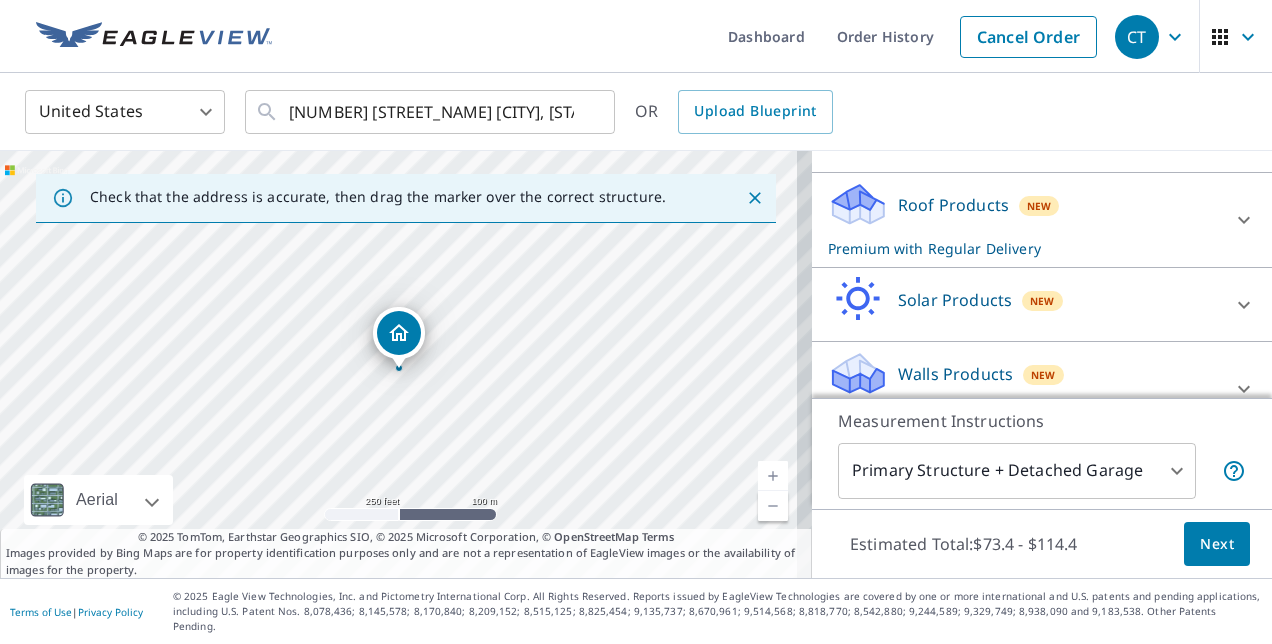 click 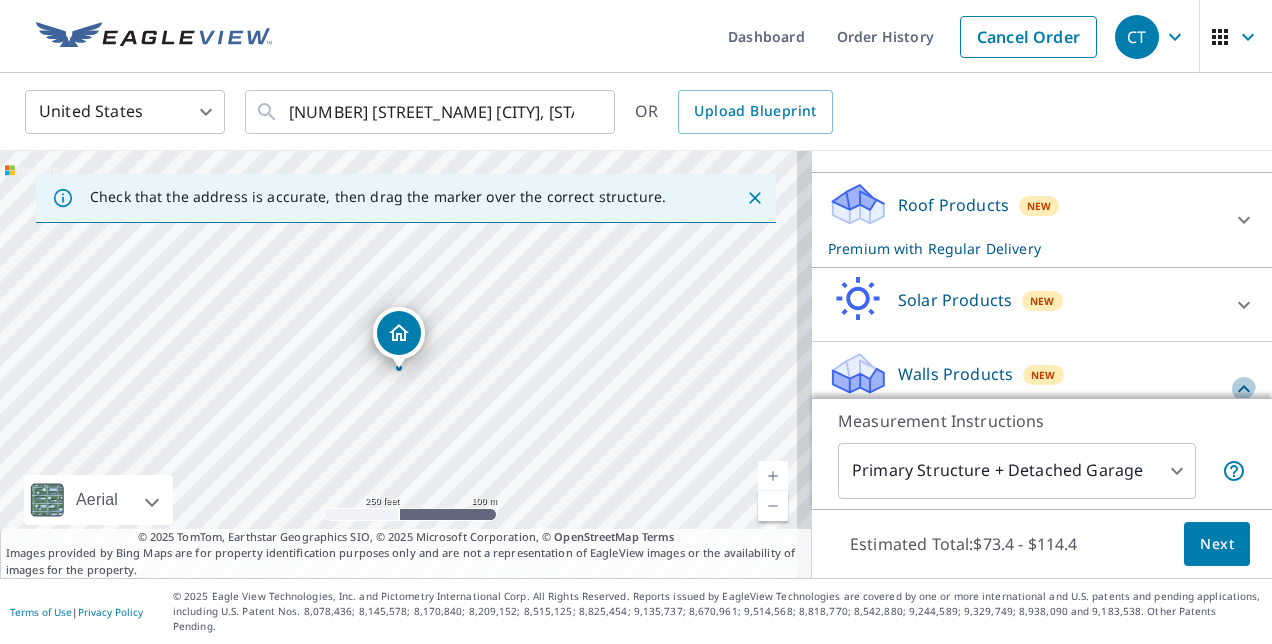 click 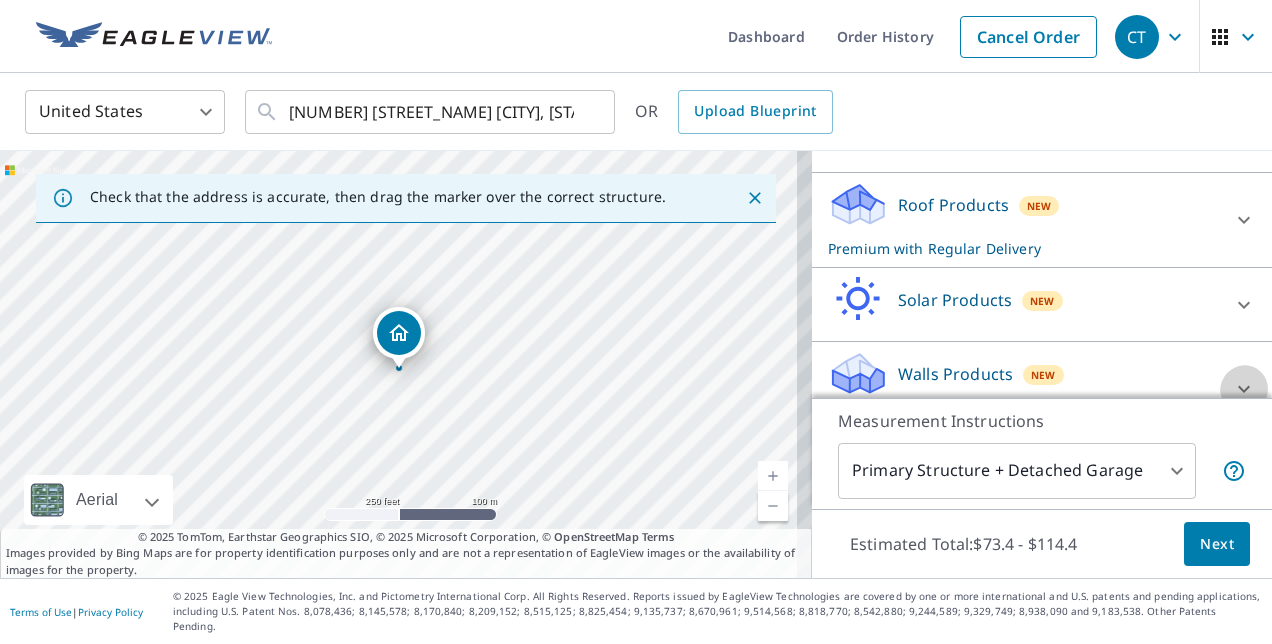click 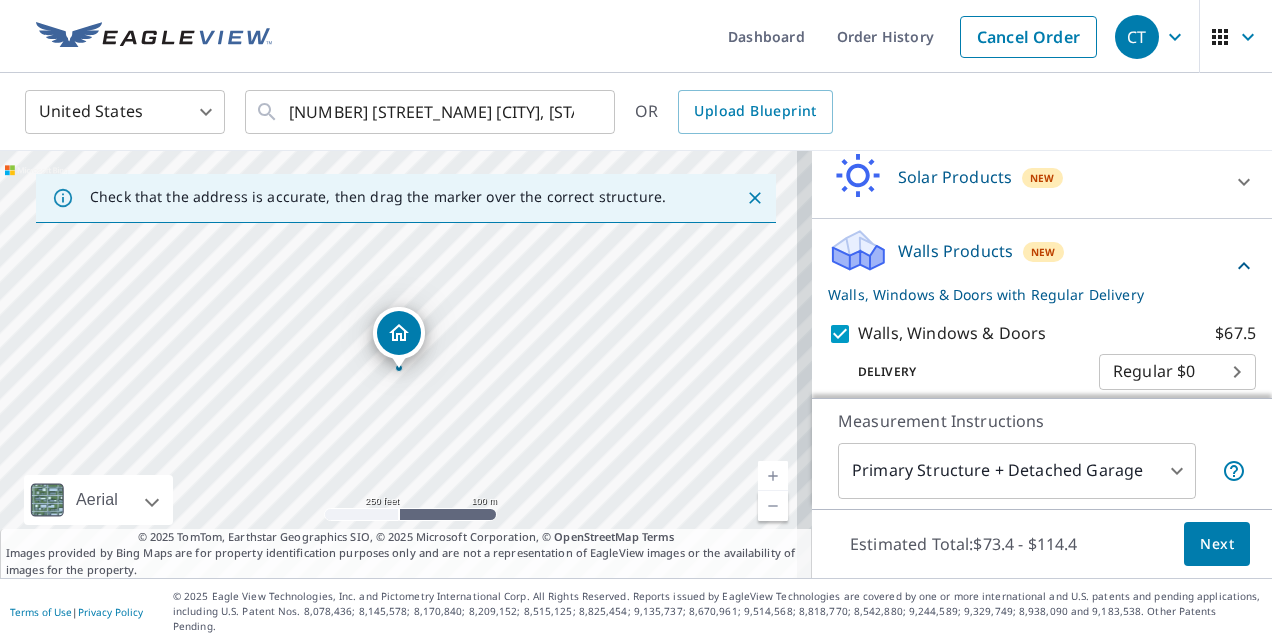 scroll, scrollTop: 442, scrollLeft: 0, axis: vertical 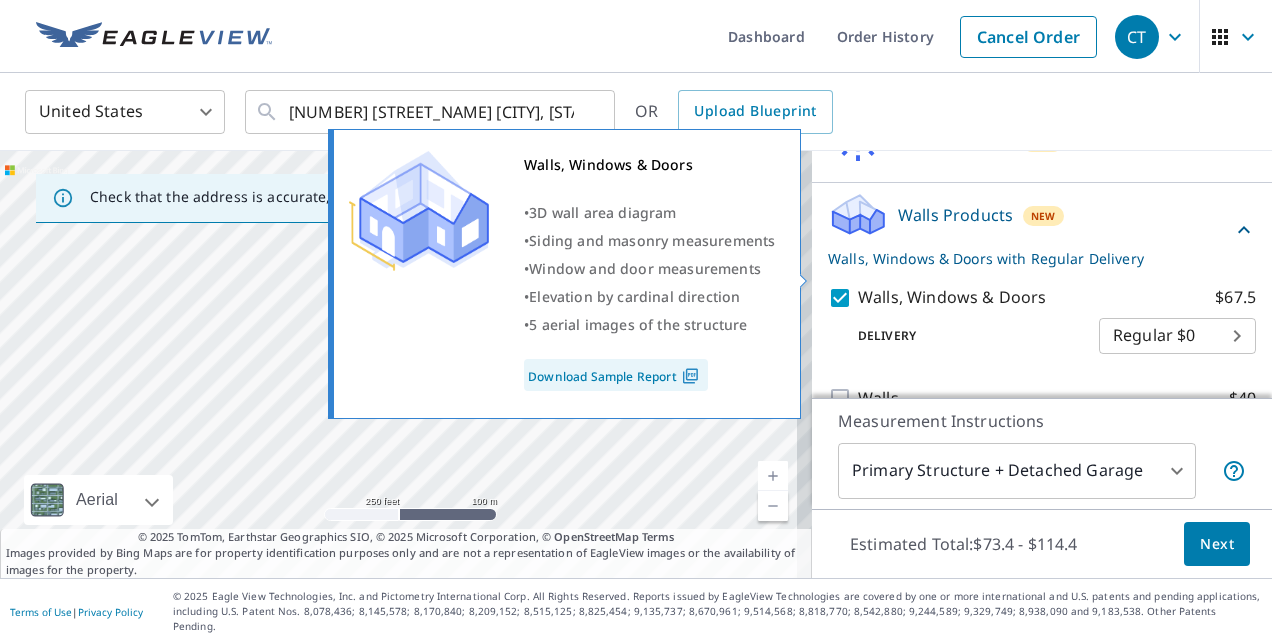 click on "Walls, Windows & Doors $67.5" at bounding box center (843, 298) 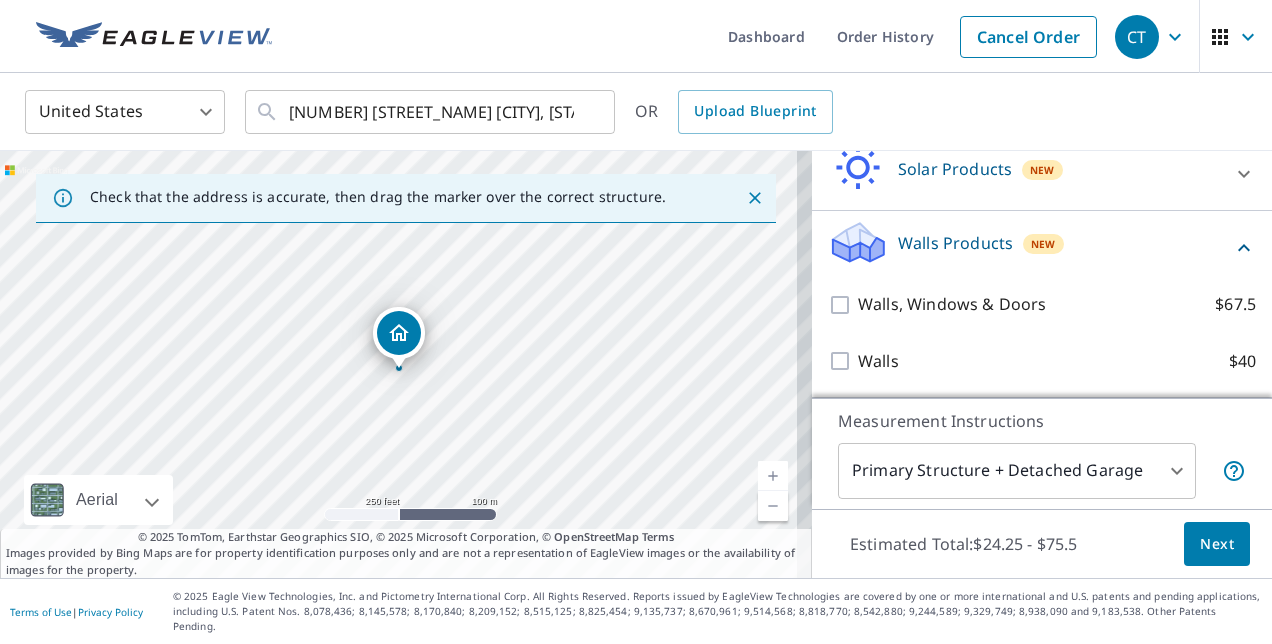 scroll, scrollTop: 377, scrollLeft: 0, axis: vertical 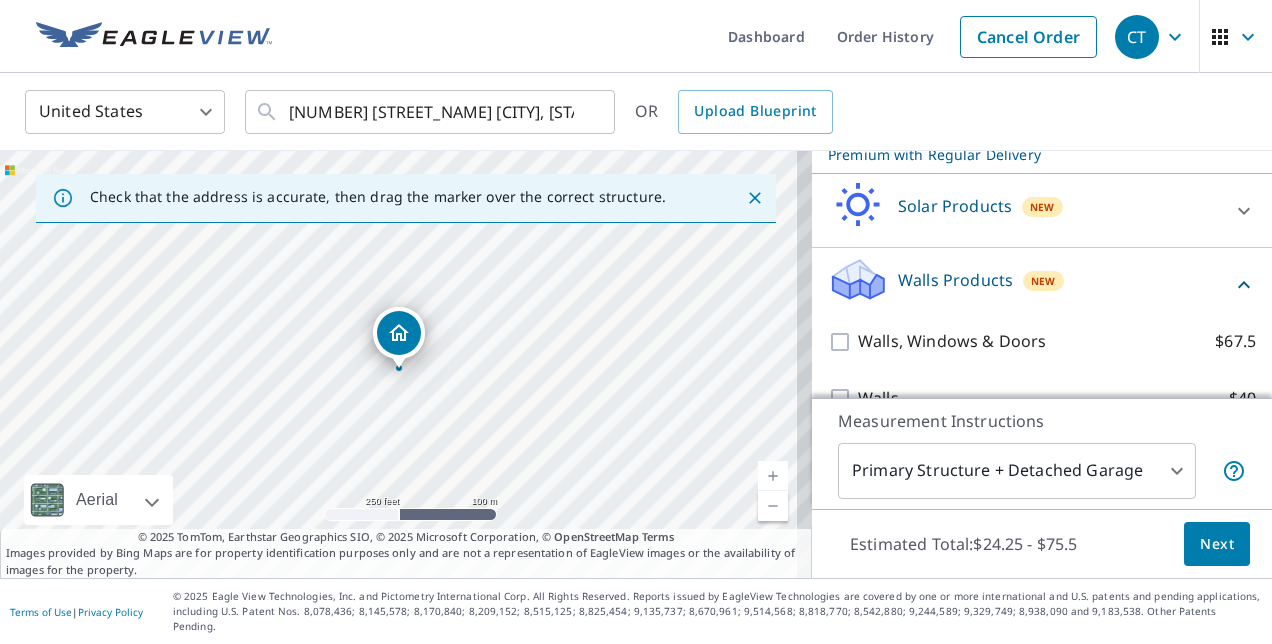 click on "Next" at bounding box center (1217, 544) 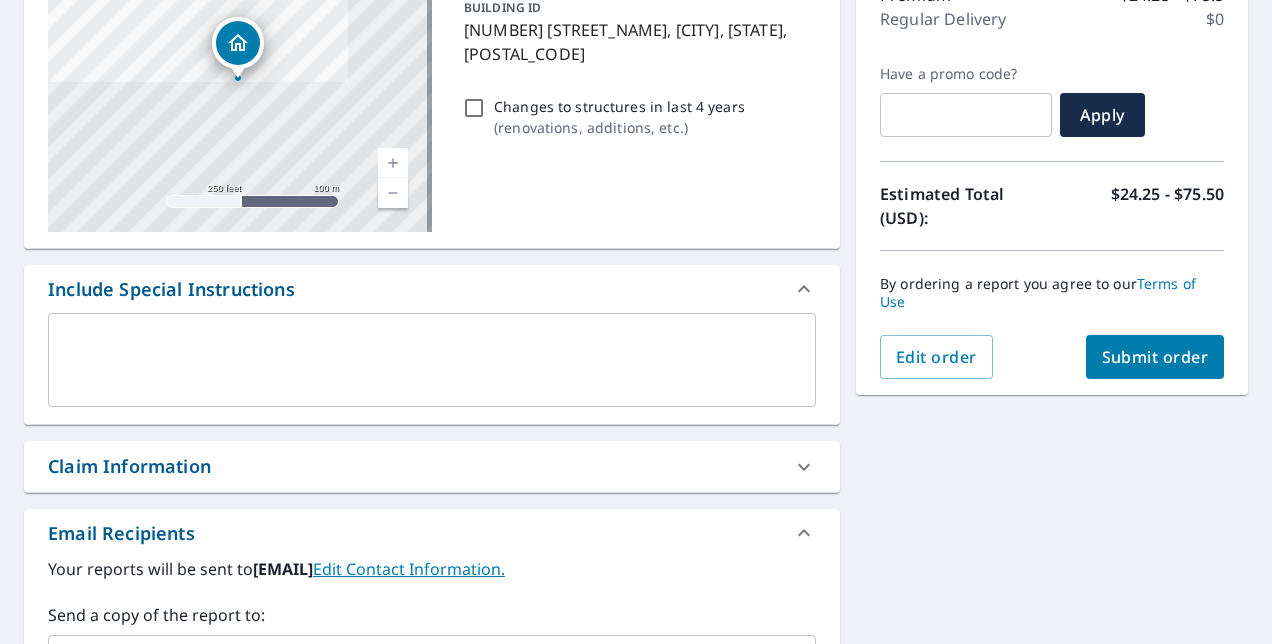scroll, scrollTop: 300, scrollLeft: 0, axis: vertical 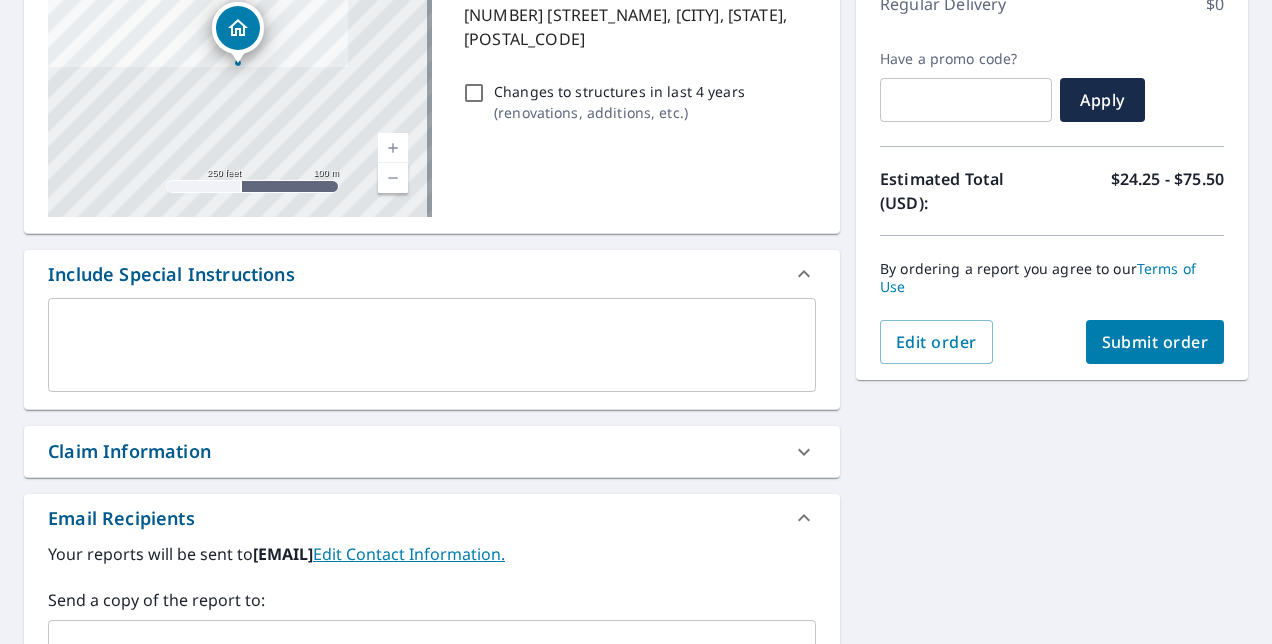 click on "Submit order" at bounding box center (1155, 342) 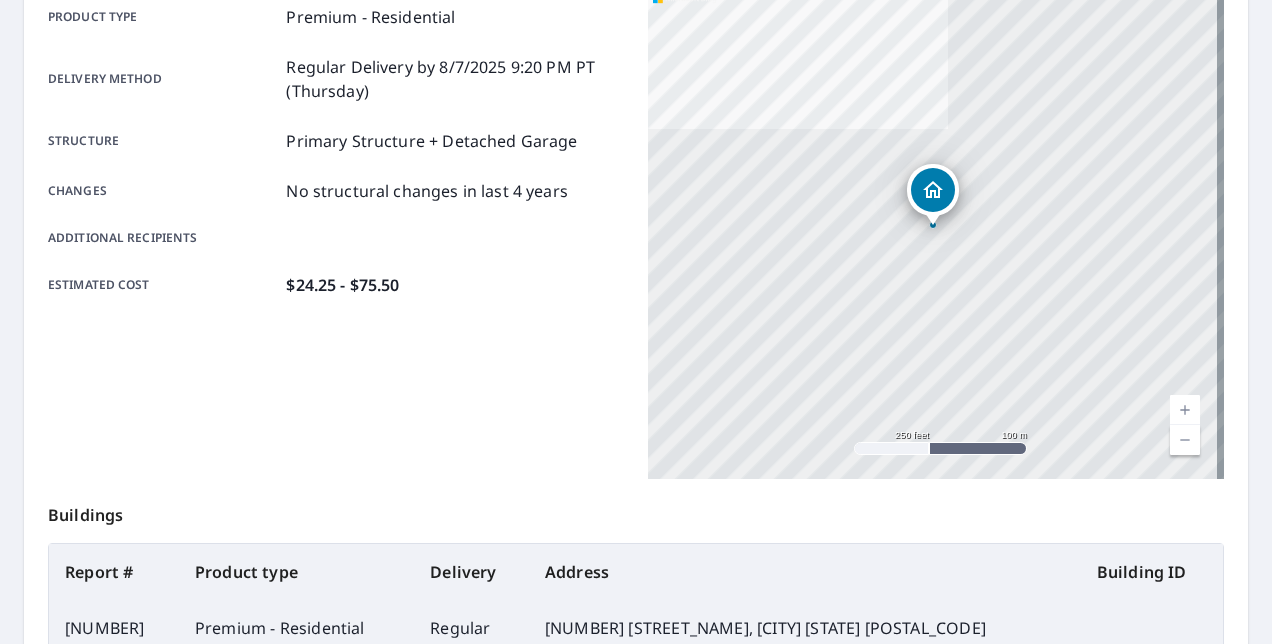 scroll, scrollTop: 532, scrollLeft: 0, axis: vertical 